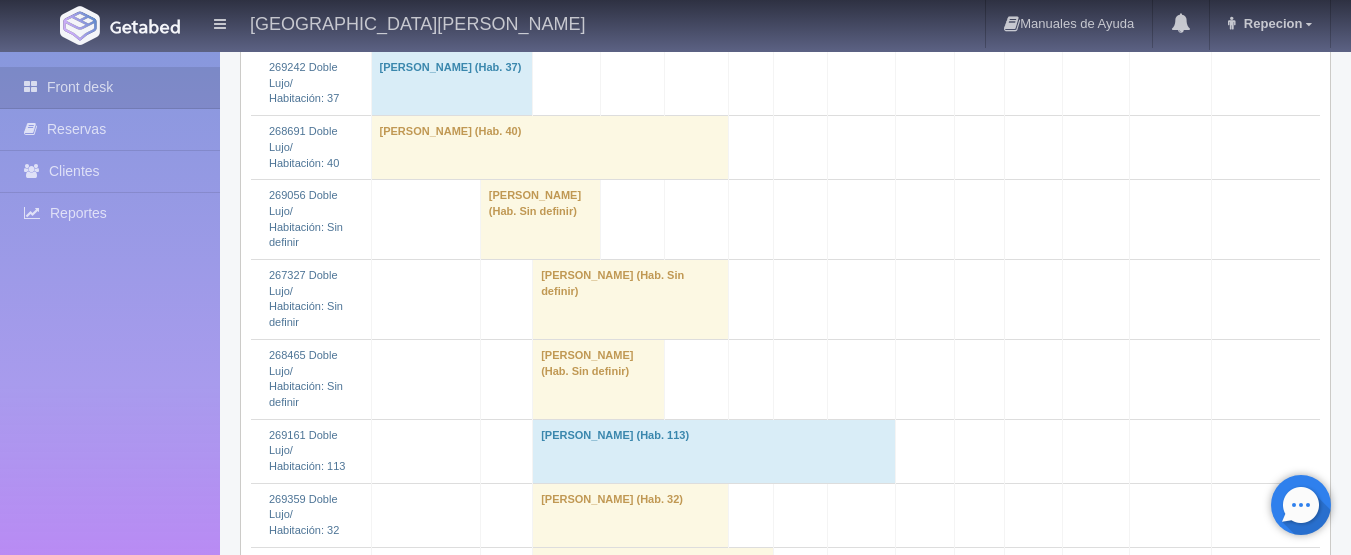 scroll, scrollTop: 1100, scrollLeft: 0, axis: vertical 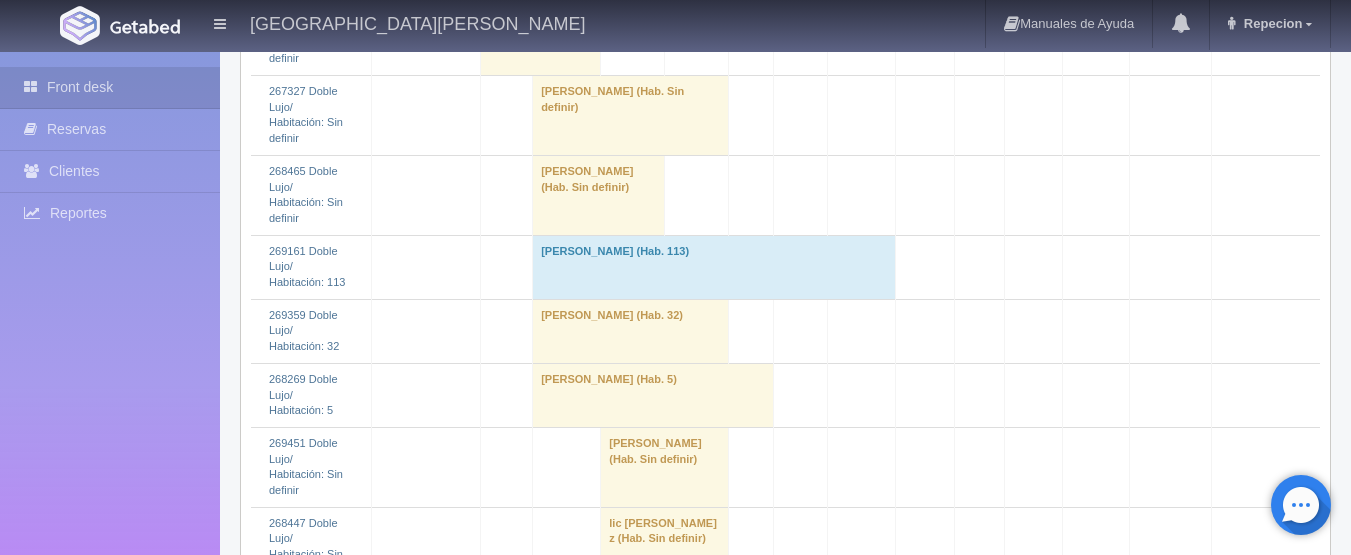 click on "lic eliseo estrada z 												(Hab. Sin definir)" at bounding box center [665, 547] 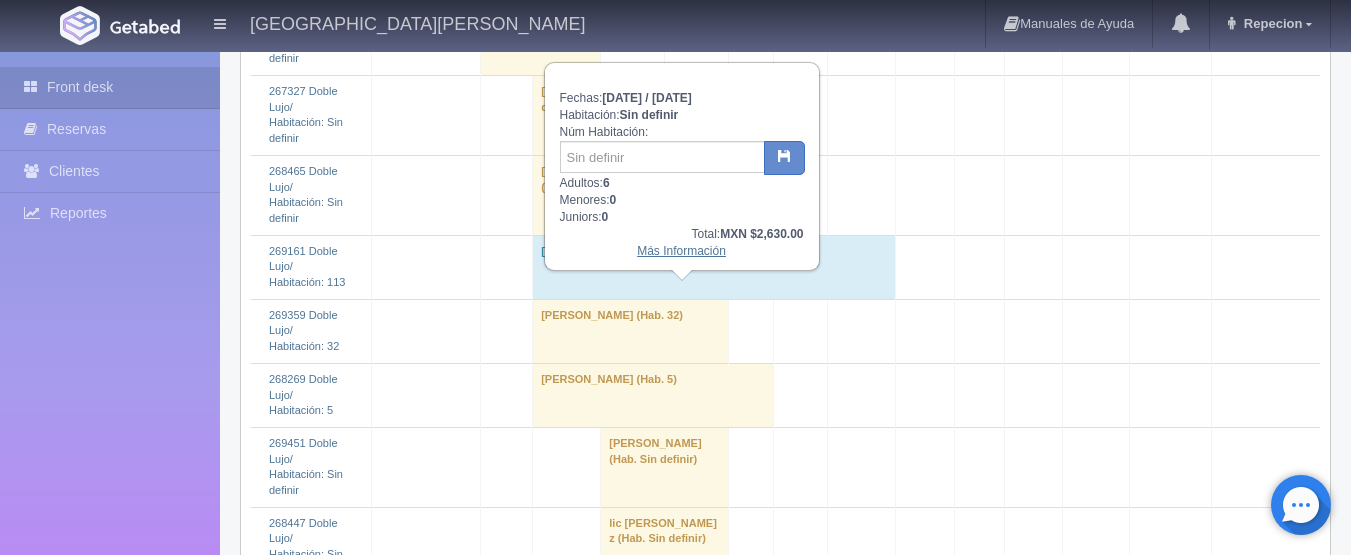 click on "Más Información" at bounding box center (681, 251) 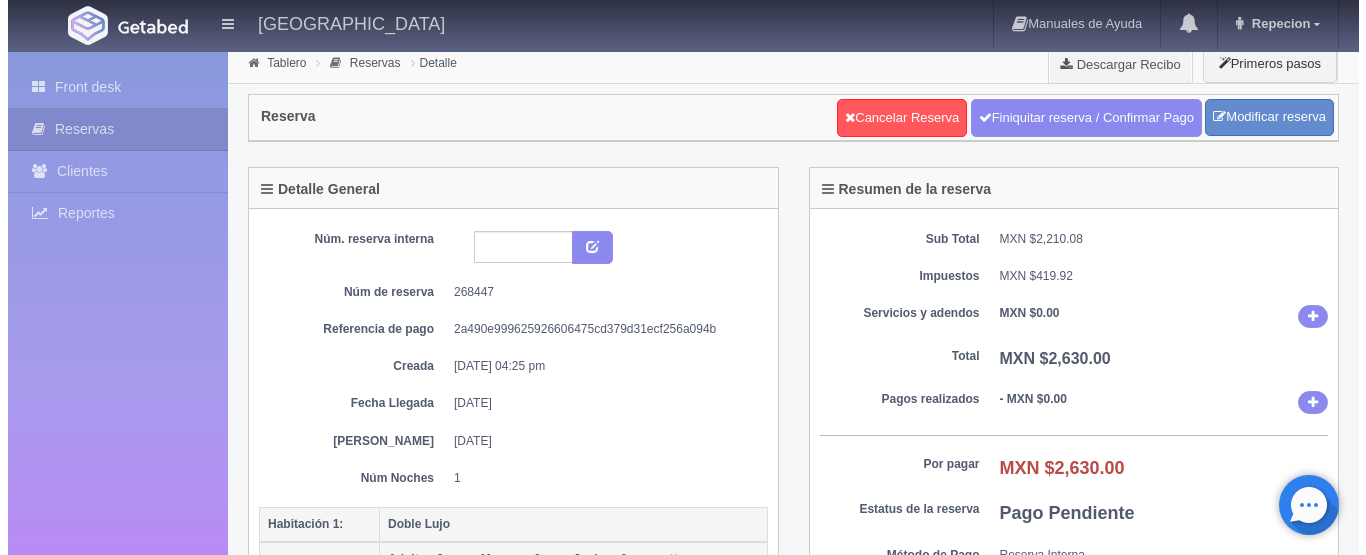 scroll, scrollTop: 0, scrollLeft: 0, axis: both 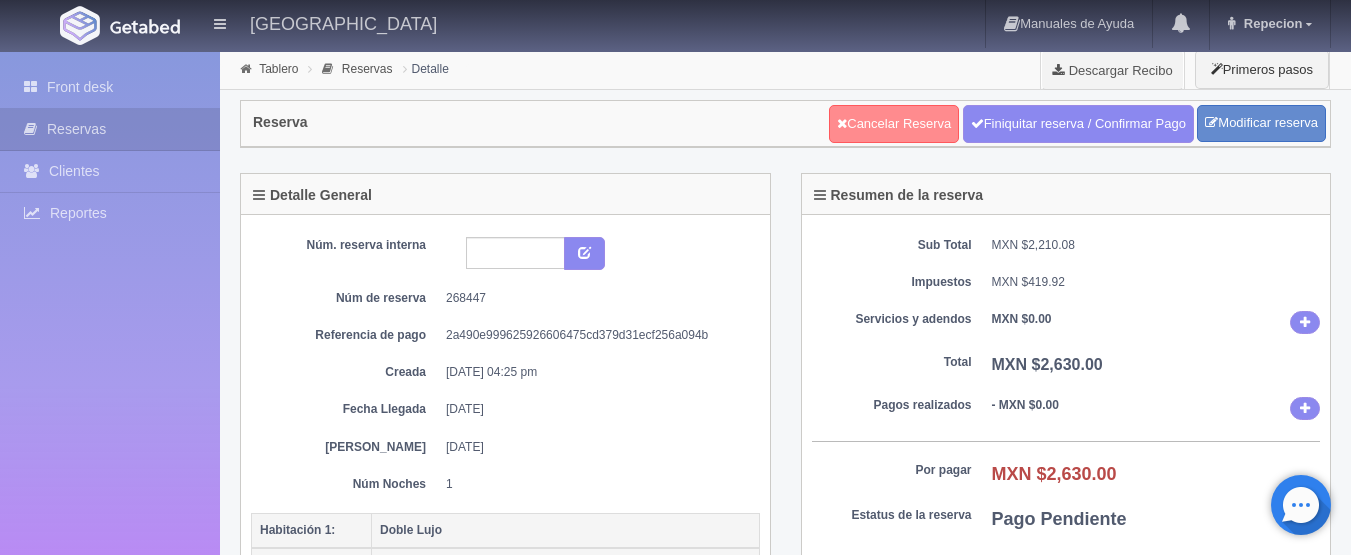 click on "Cancelar Reserva" at bounding box center (894, 124) 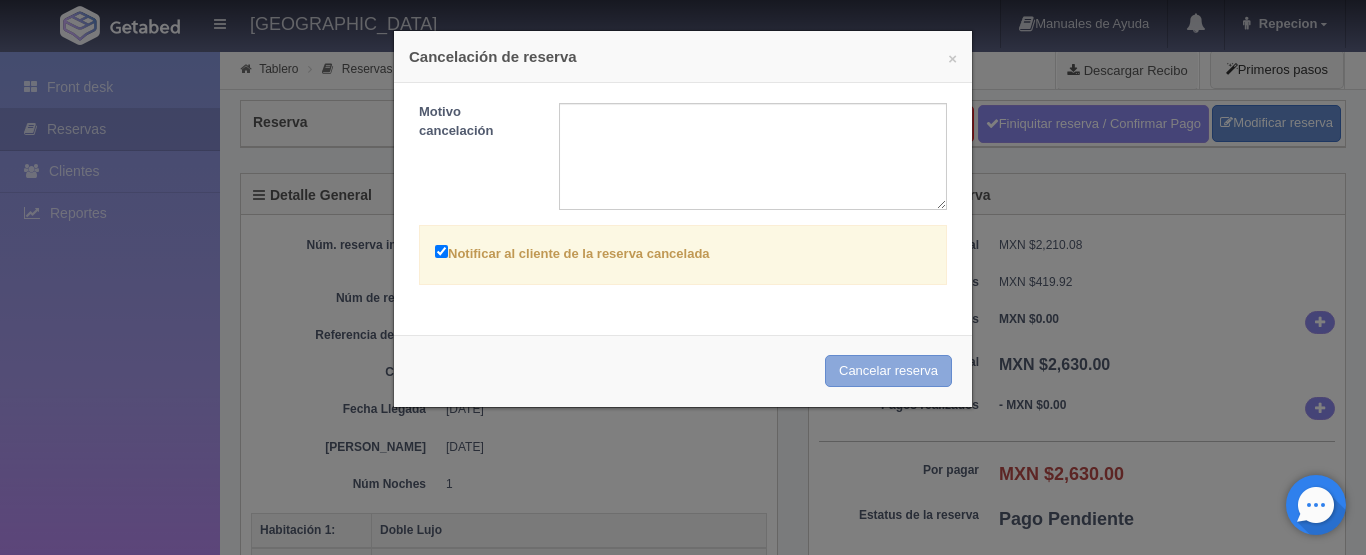 click on "Cancelar reserva" at bounding box center [888, 371] 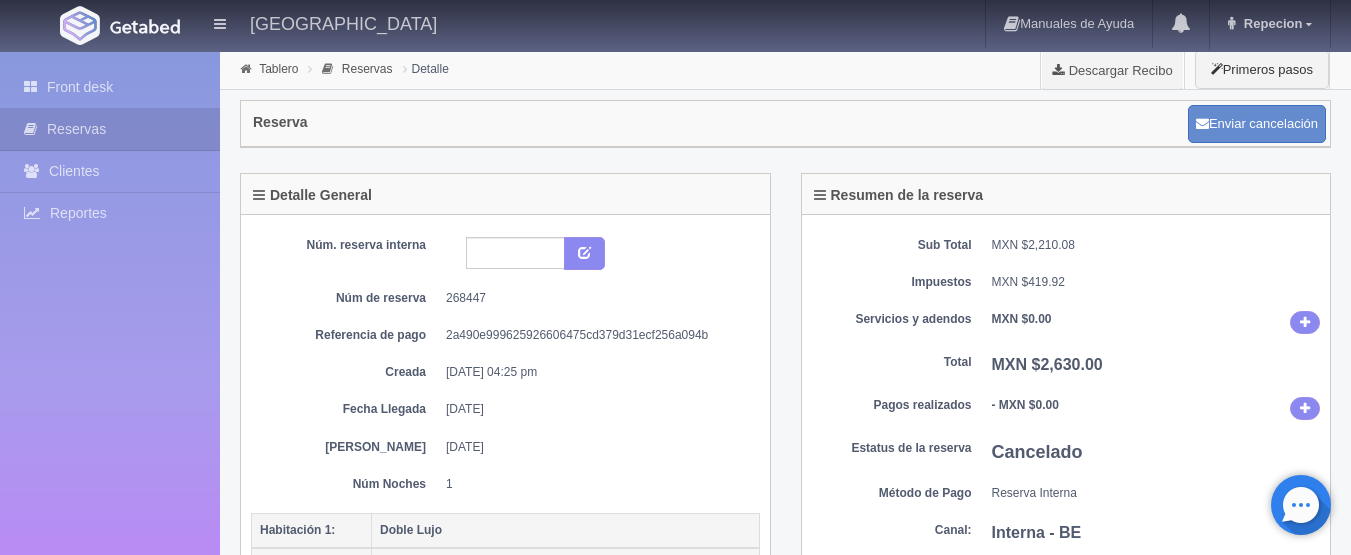 scroll, scrollTop: 0, scrollLeft: 0, axis: both 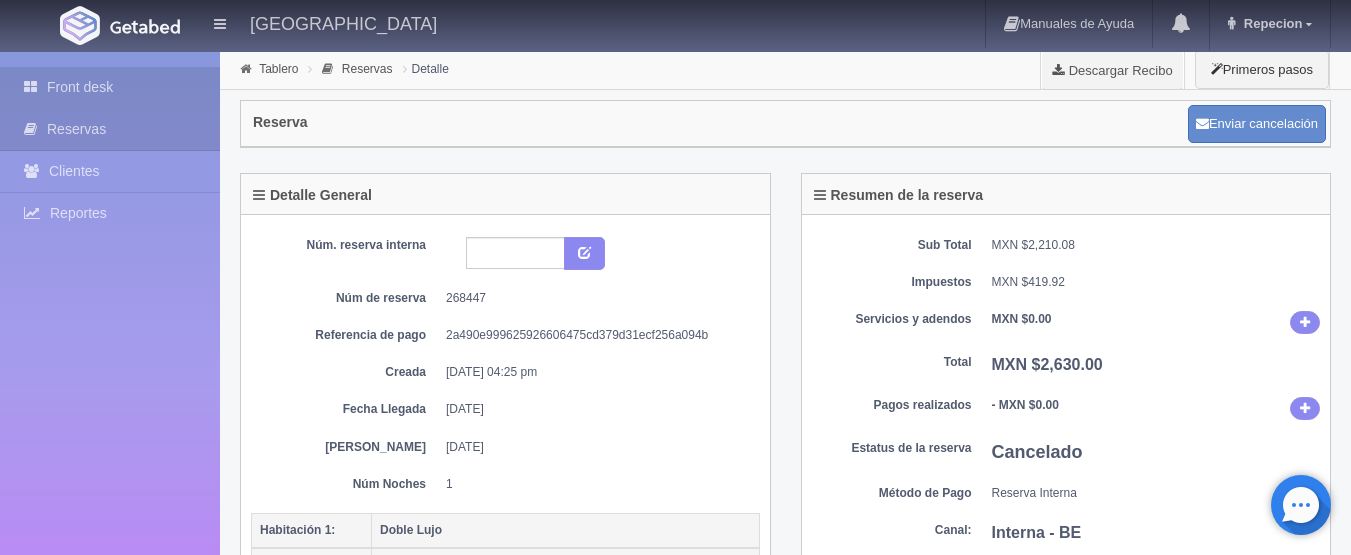 click on "Front desk" at bounding box center (110, 87) 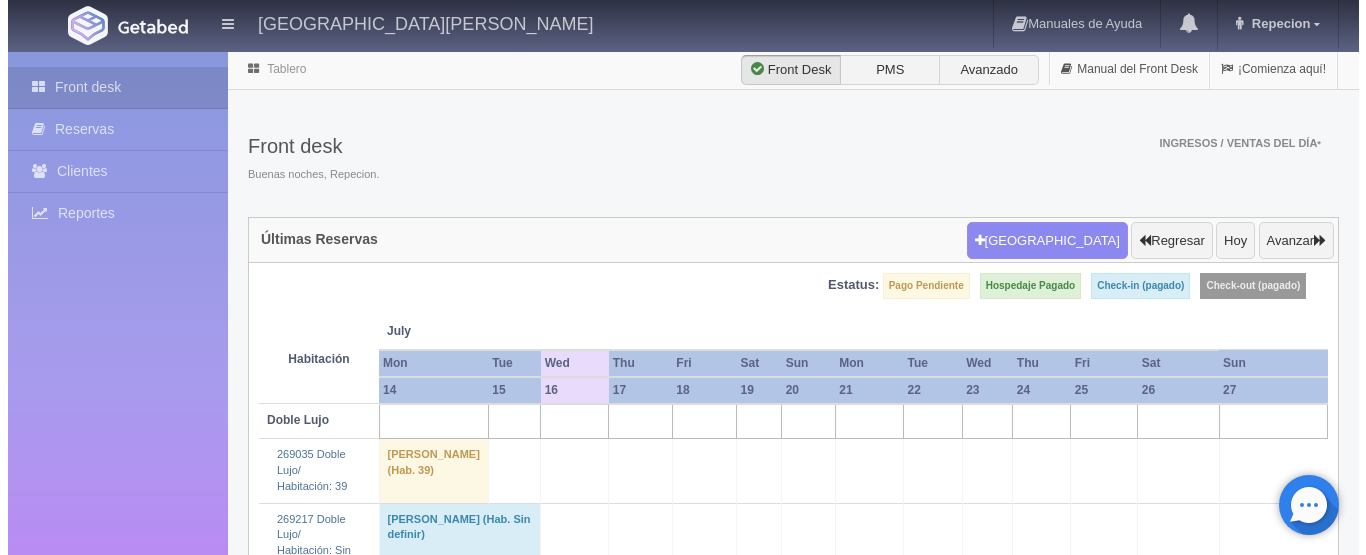 scroll, scrollTop: 0, scrollLeft: 0, axis: both 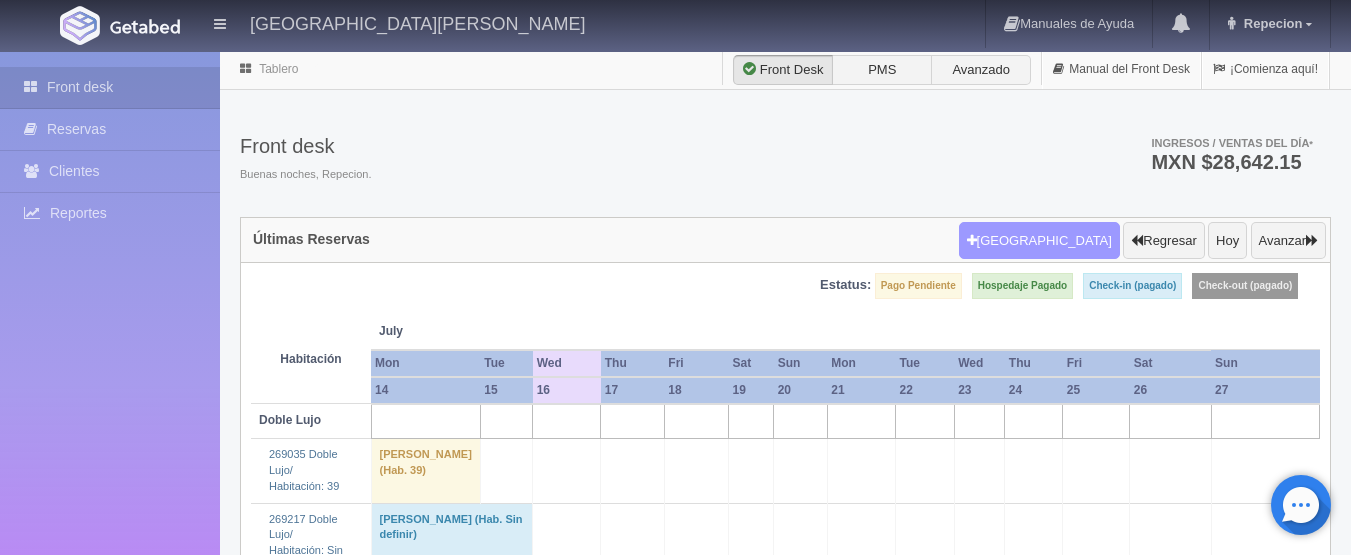 click on "Nueva Reserva" at bounding box center (1039, 241) 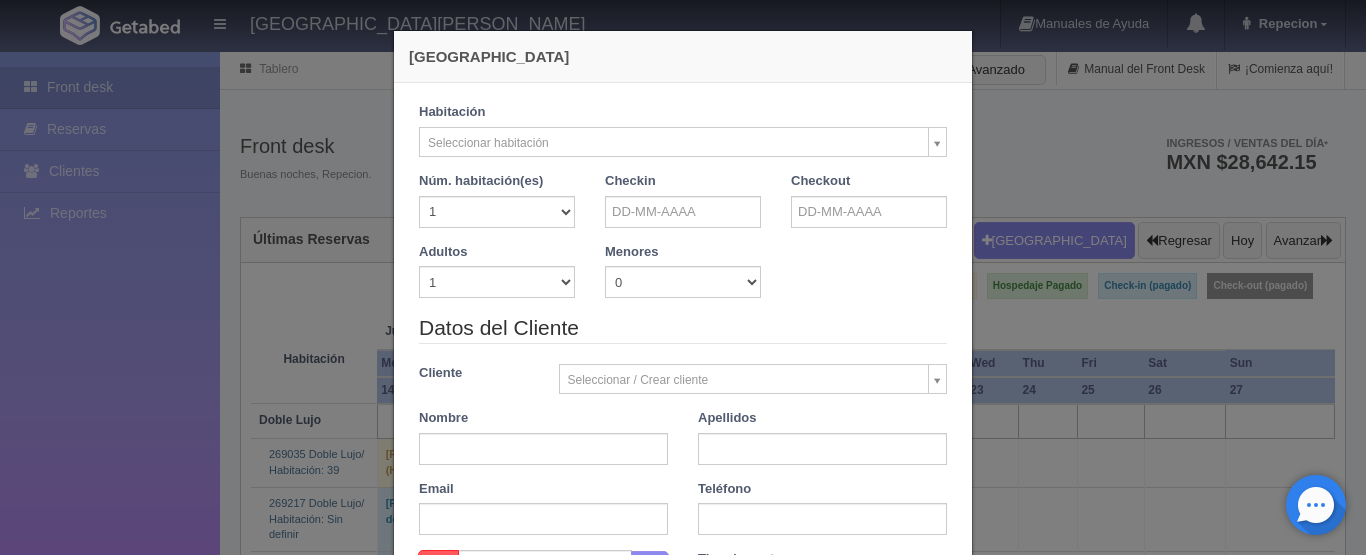 checkbox on "false" 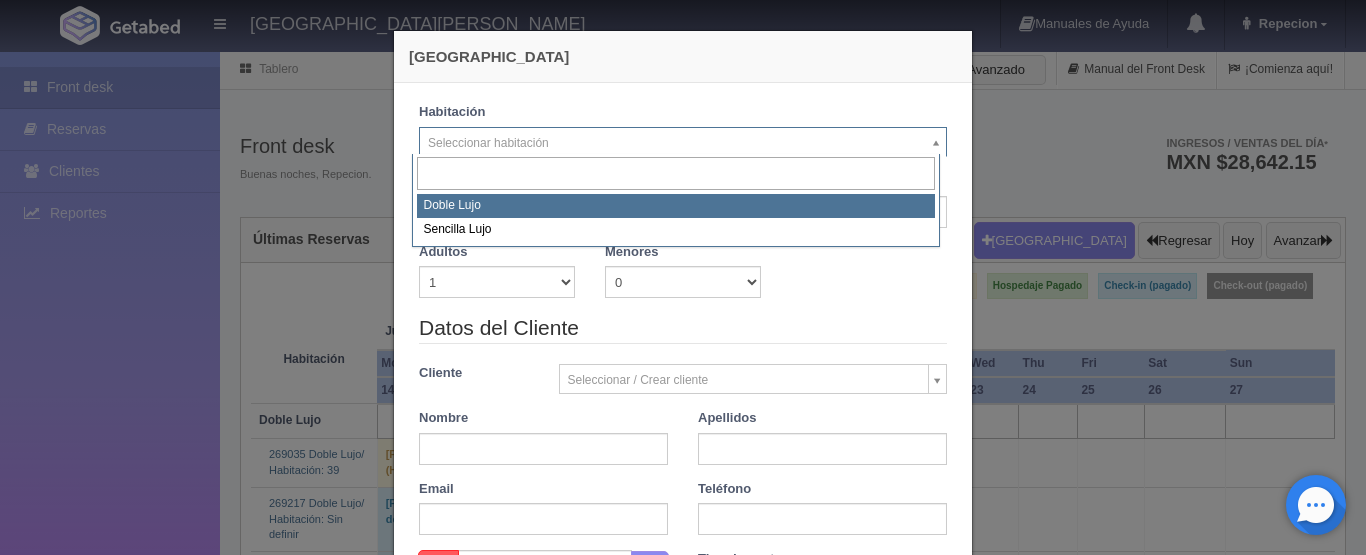 click on "1
2
3
4
5
6
7
8
9
10
11
12
13
14
15
16
17
18
19
20" at bounding box center [497, 212] 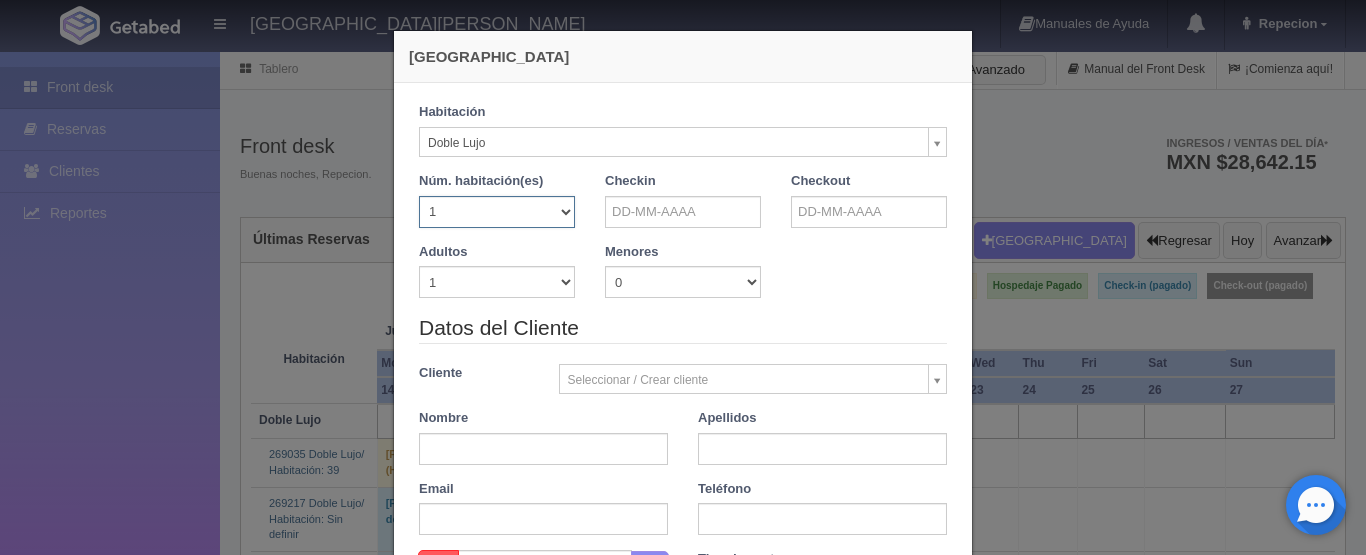 checkbox on "false" 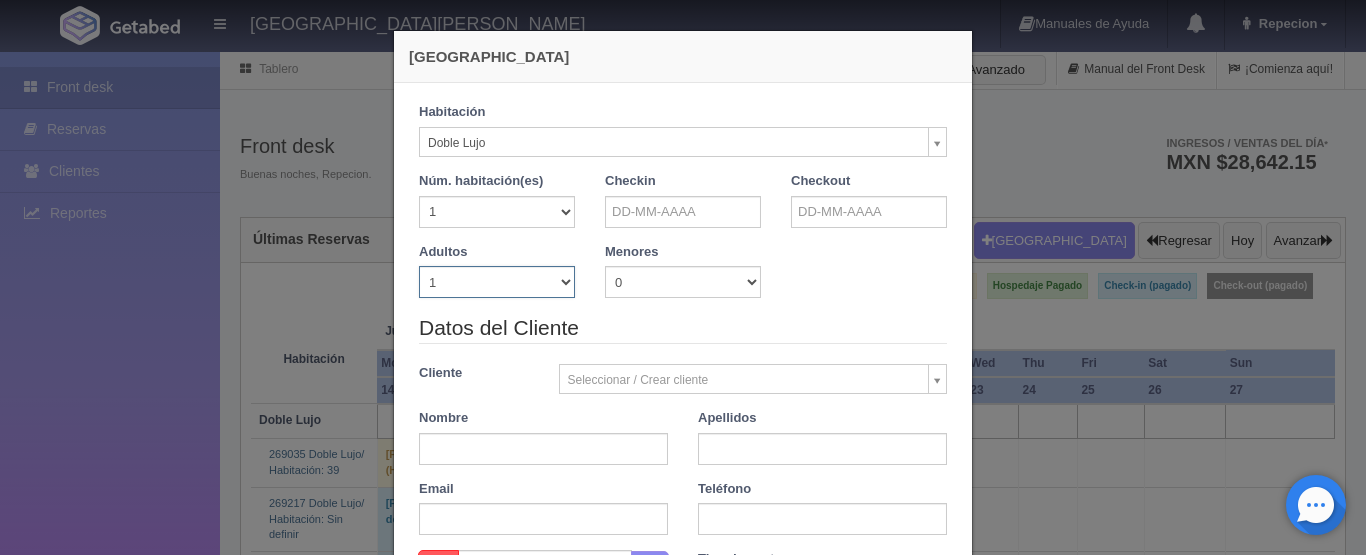 click on "1
2
3
4
5
6
7
8
9
10" at bounding box center (497, 282) 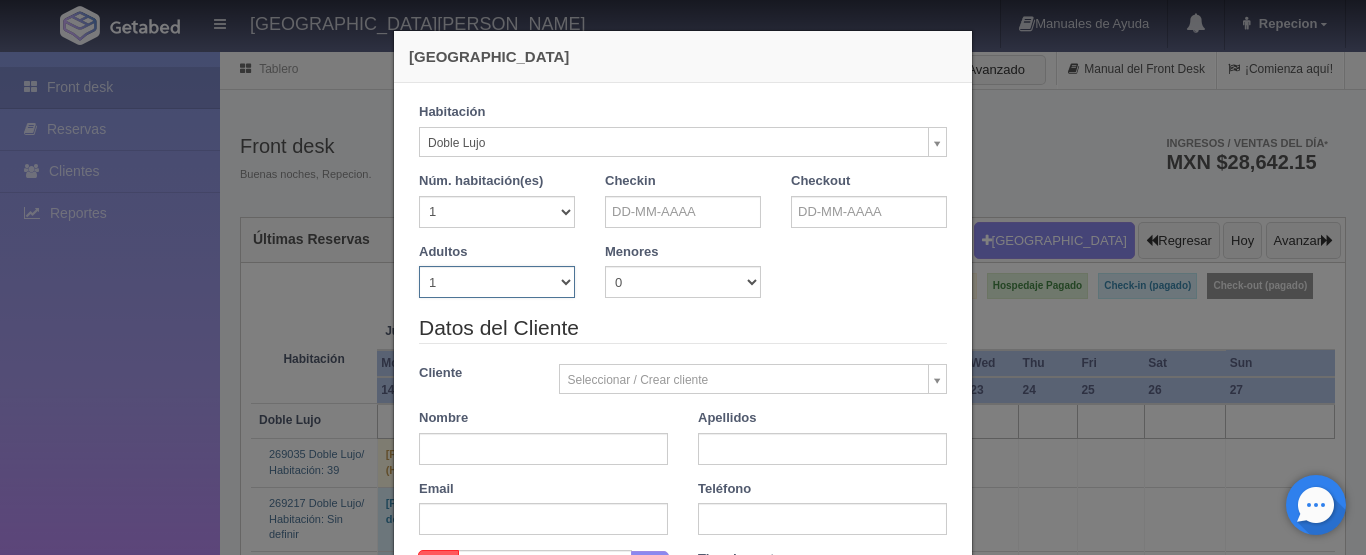 select on "4" 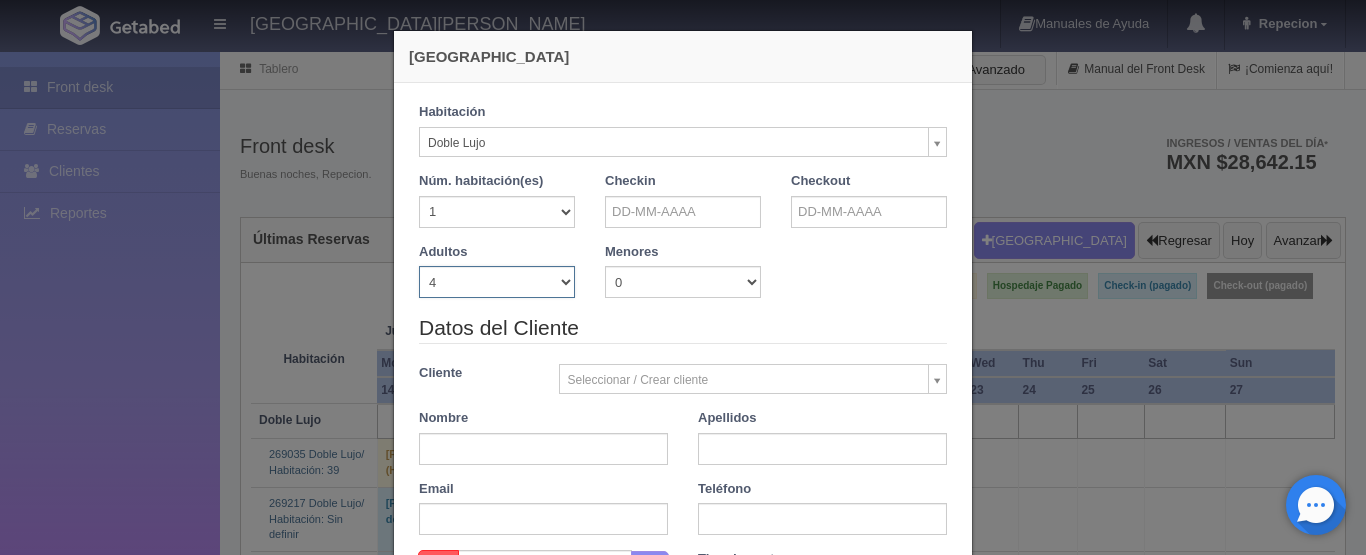 click on "1
2
3
4
5
6
7
8
9
10" at bounding box center (497, 282) 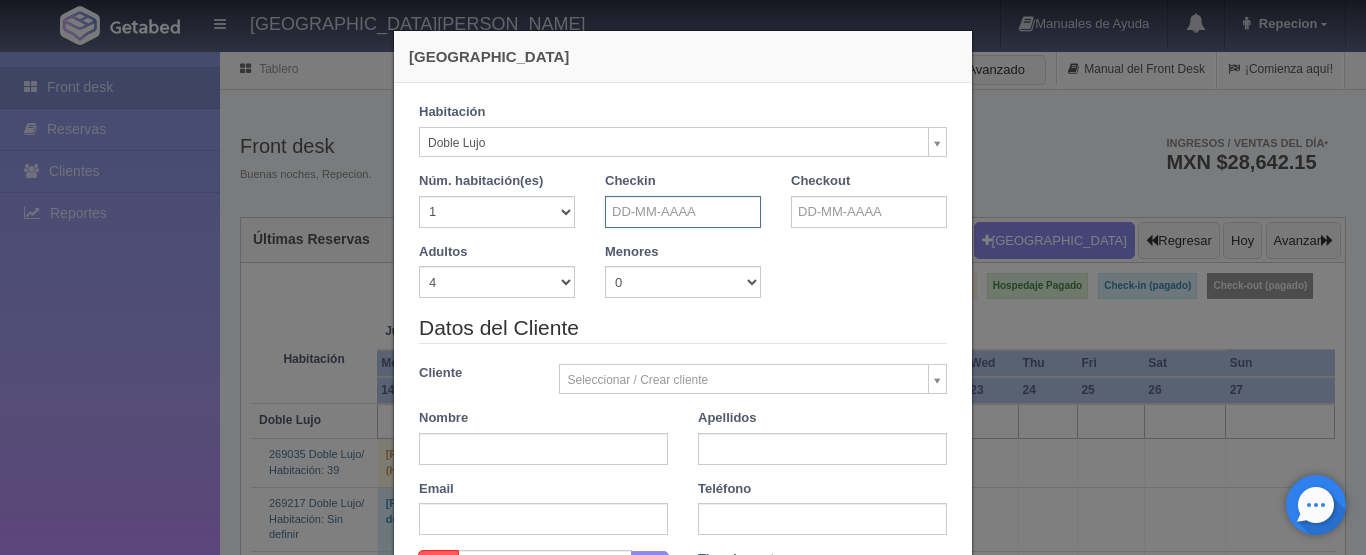 click at bounding box center [683, 212] 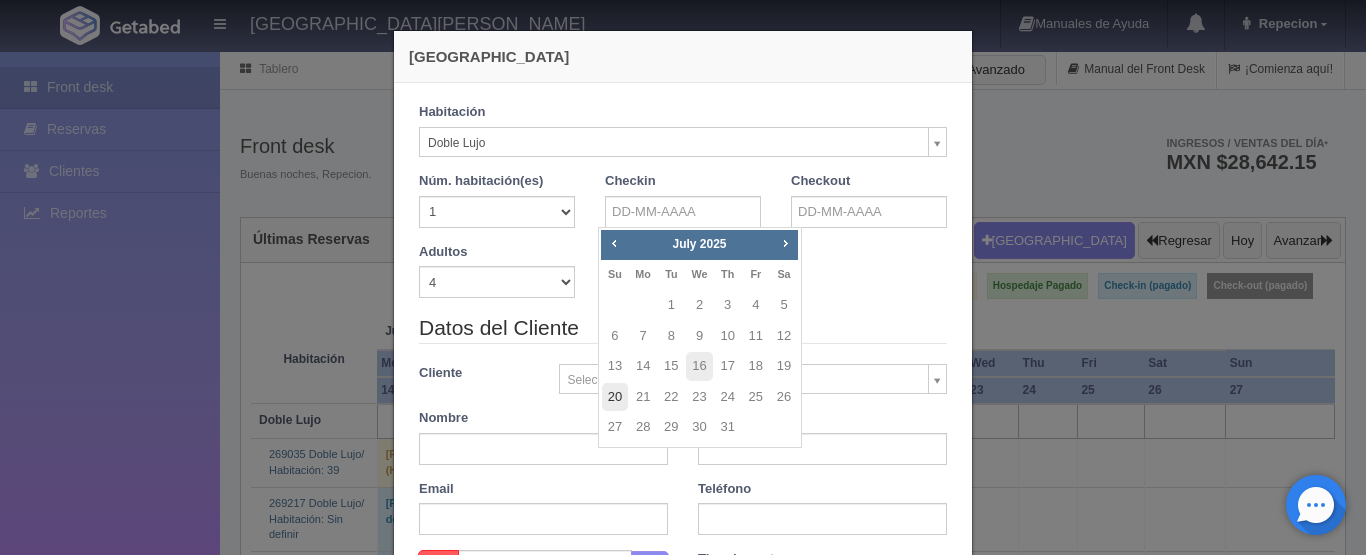 click on "20" at bounding box center (615, 397) 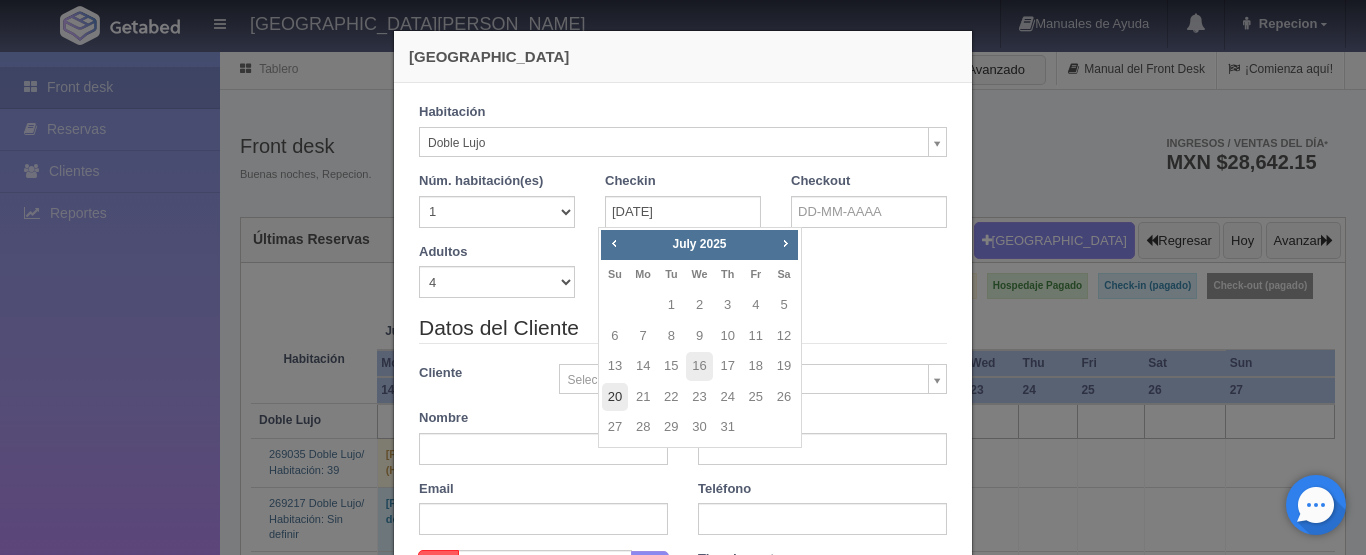 type on "20-07-2025" 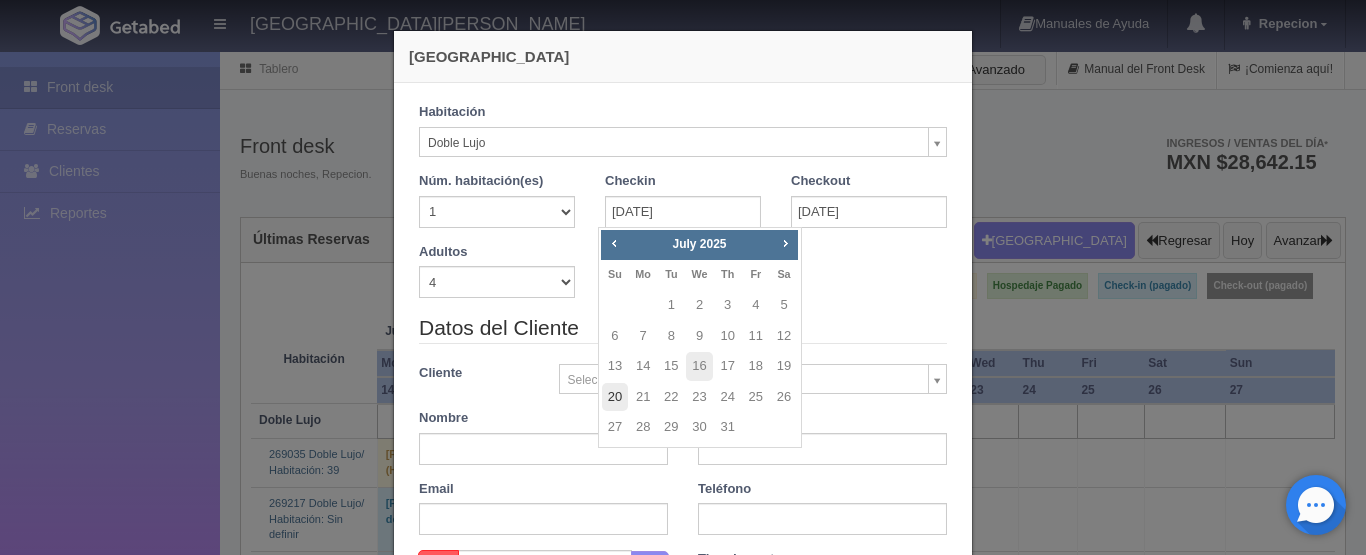 checkbox on "false" 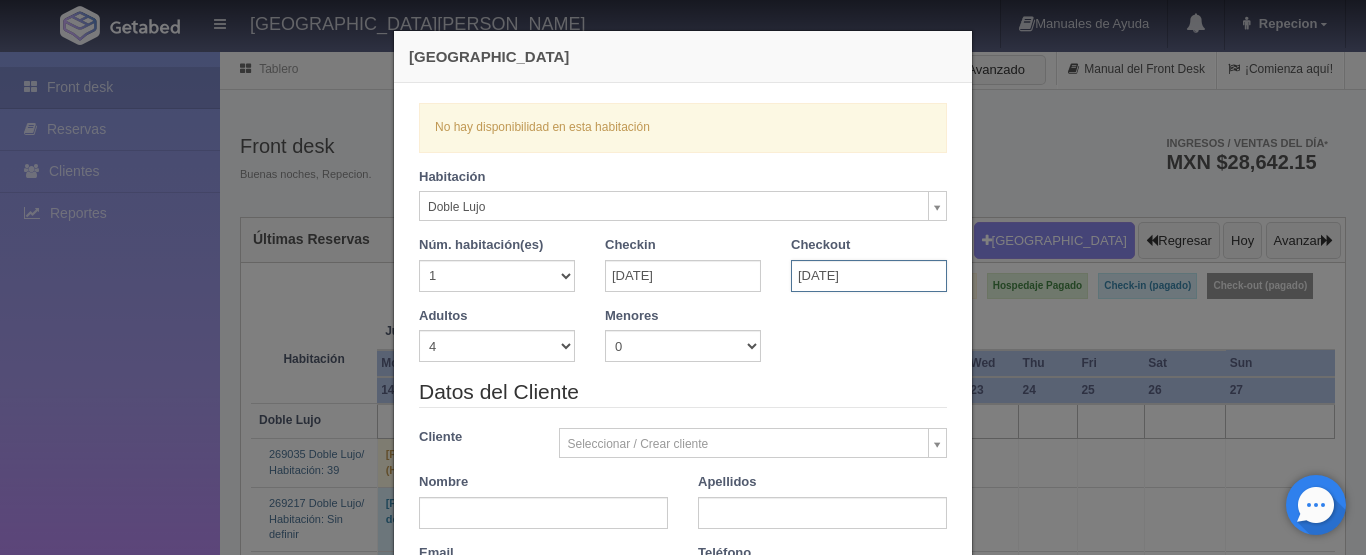 click on "20-07-2025" at bounding box center (869, 276) 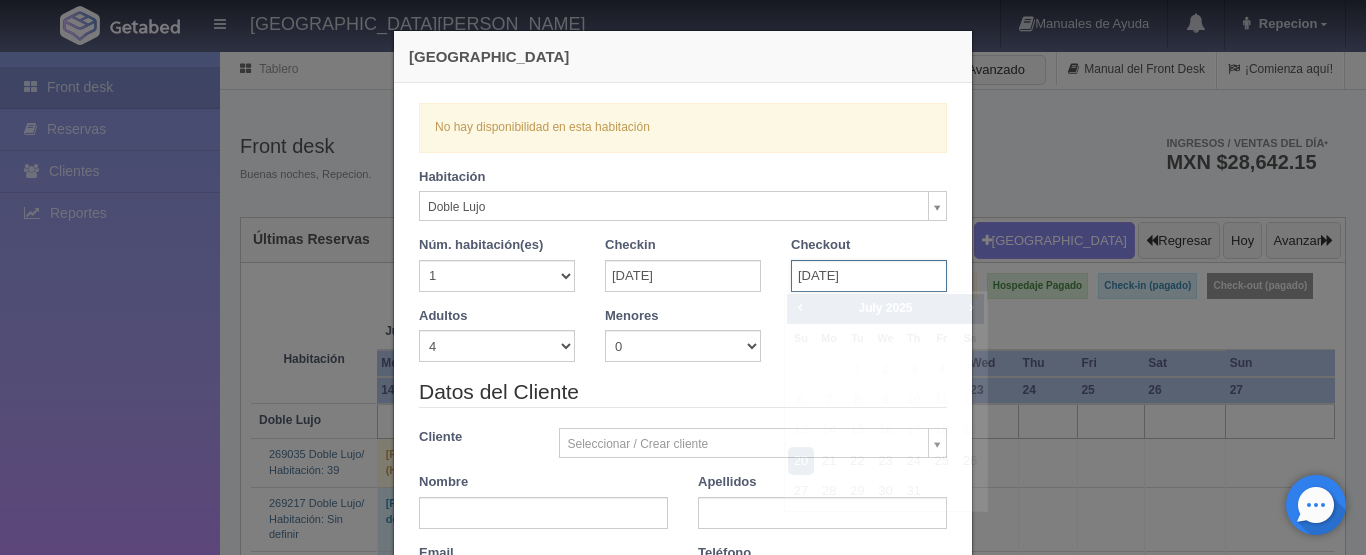 click on "20-07-2025" at bounding box center (869, 276) 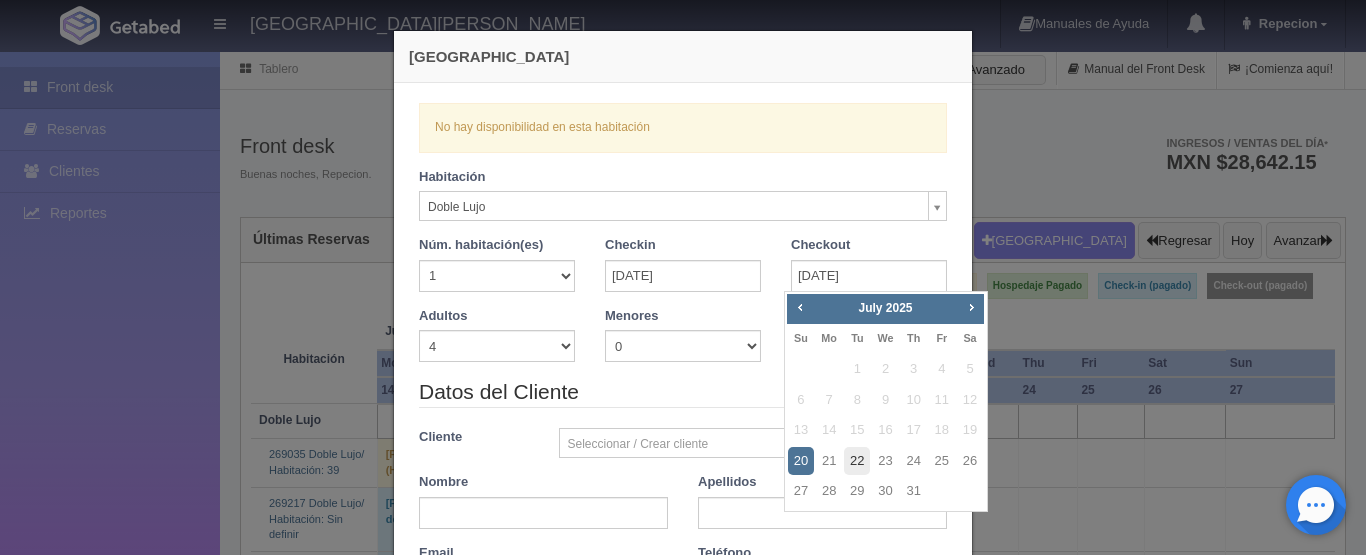 click on "22" at bounding box center (857, 461) 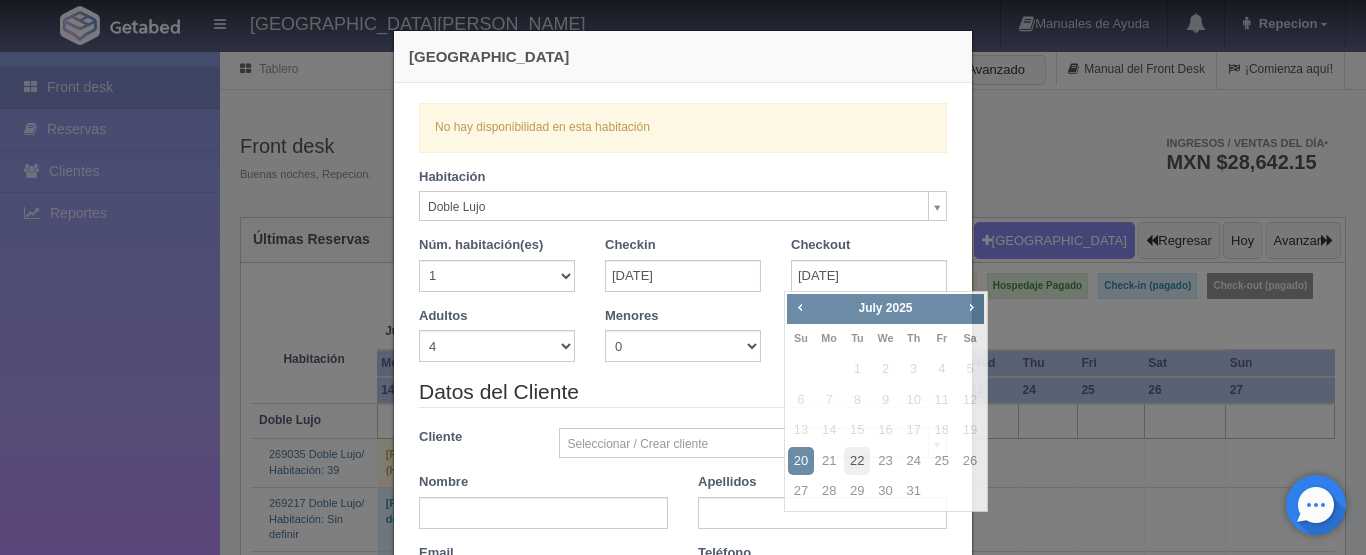 checkbox on "false" 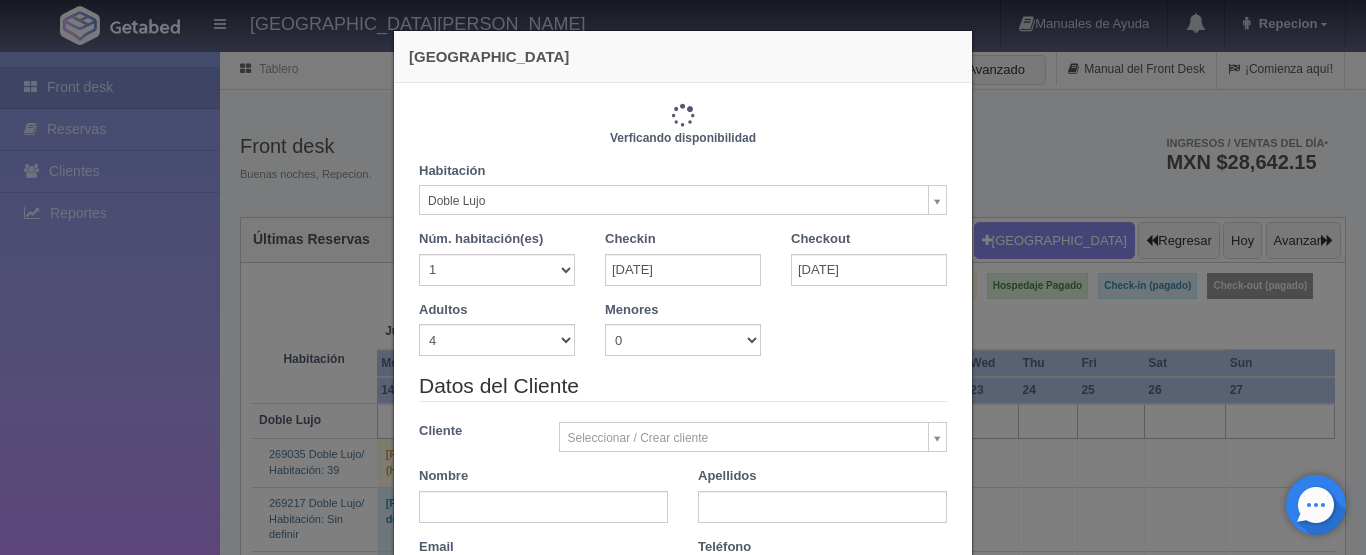 type on "2760.00" 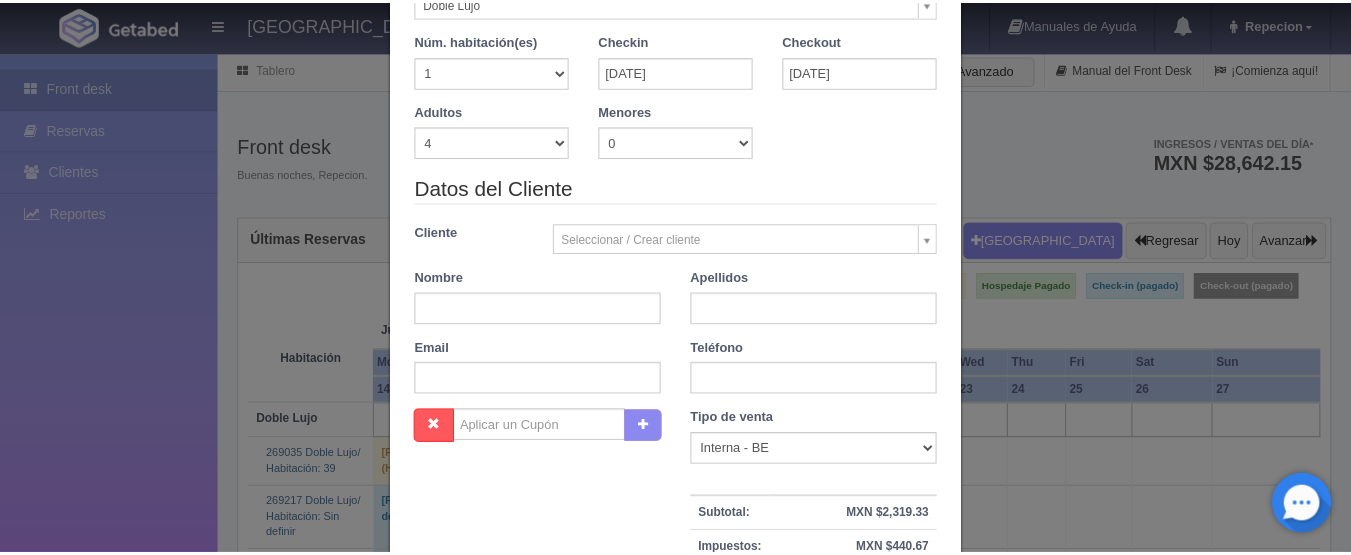 scroll, scrollTop: 491, scrollLeft: 0, axis: vertical 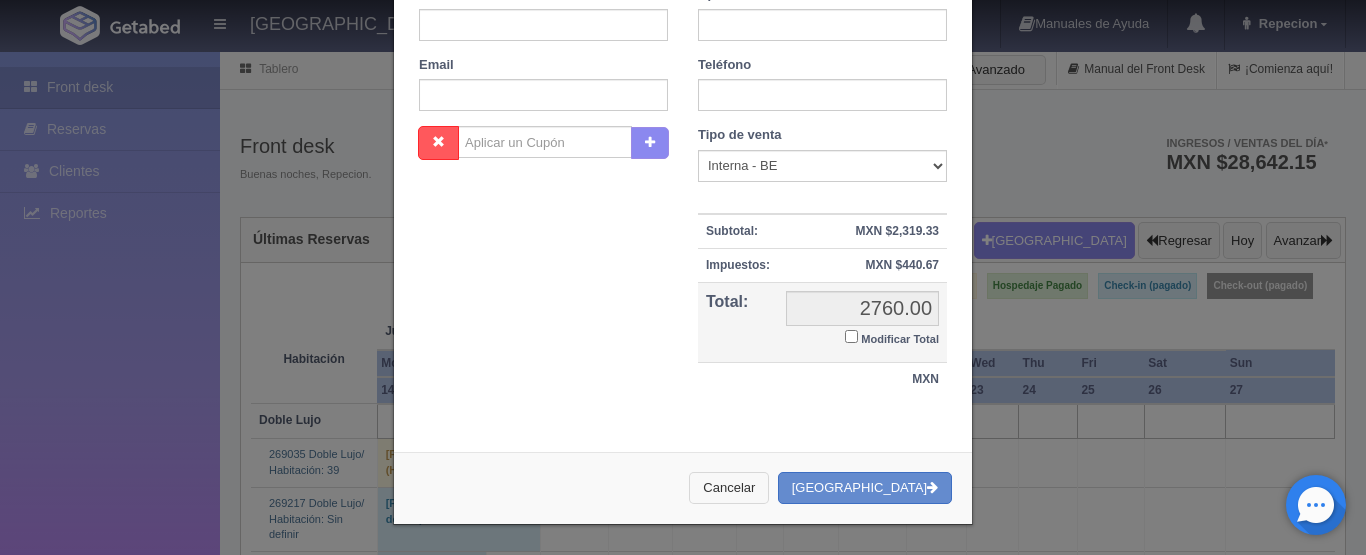 click on "Cancelar" at bounding box center [729, 488] 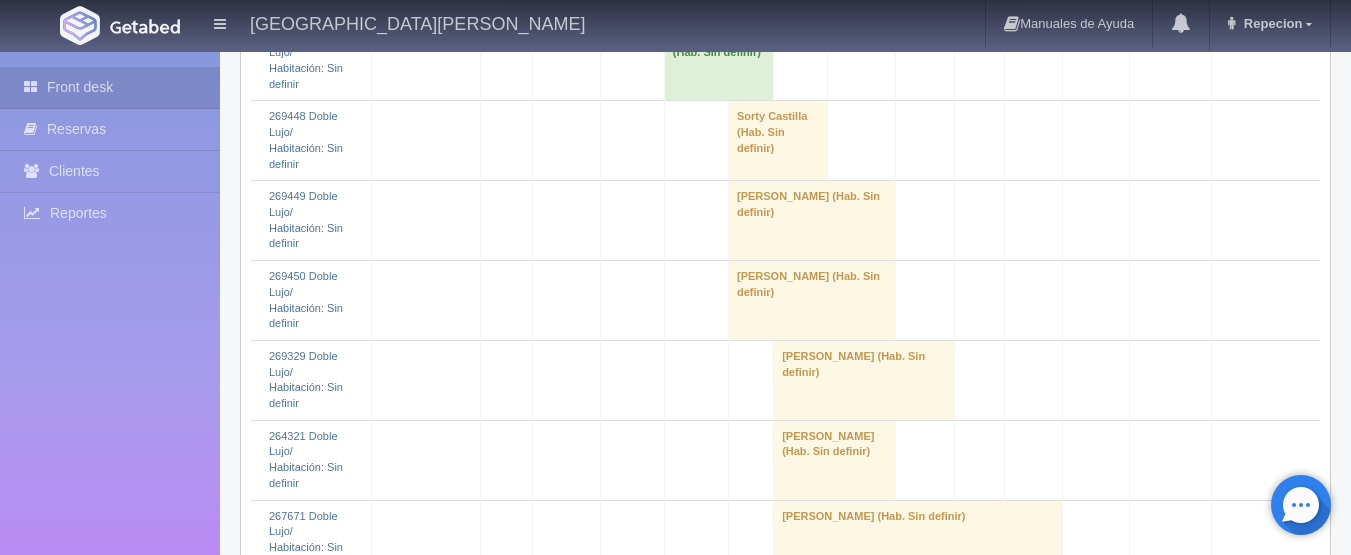 scroll, scrollTop: 2100, scrollLeft: 0, axis: vertical 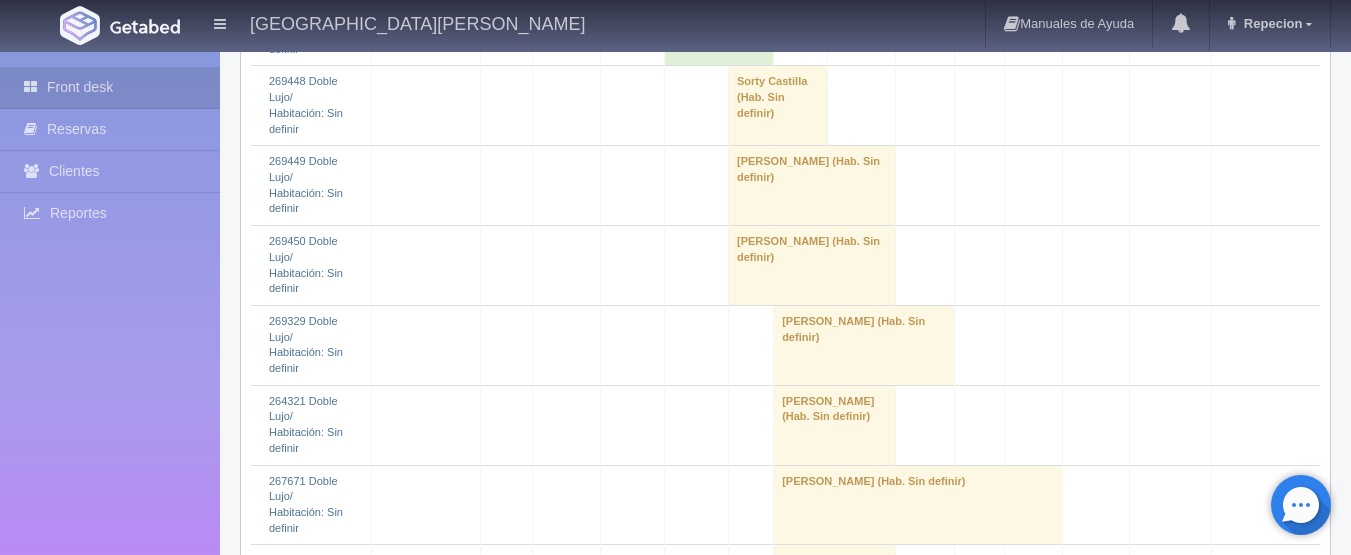 click on "[PERSON_NAME] 												(Hab. Sin definir)" at bounding box center (1082, 1223) 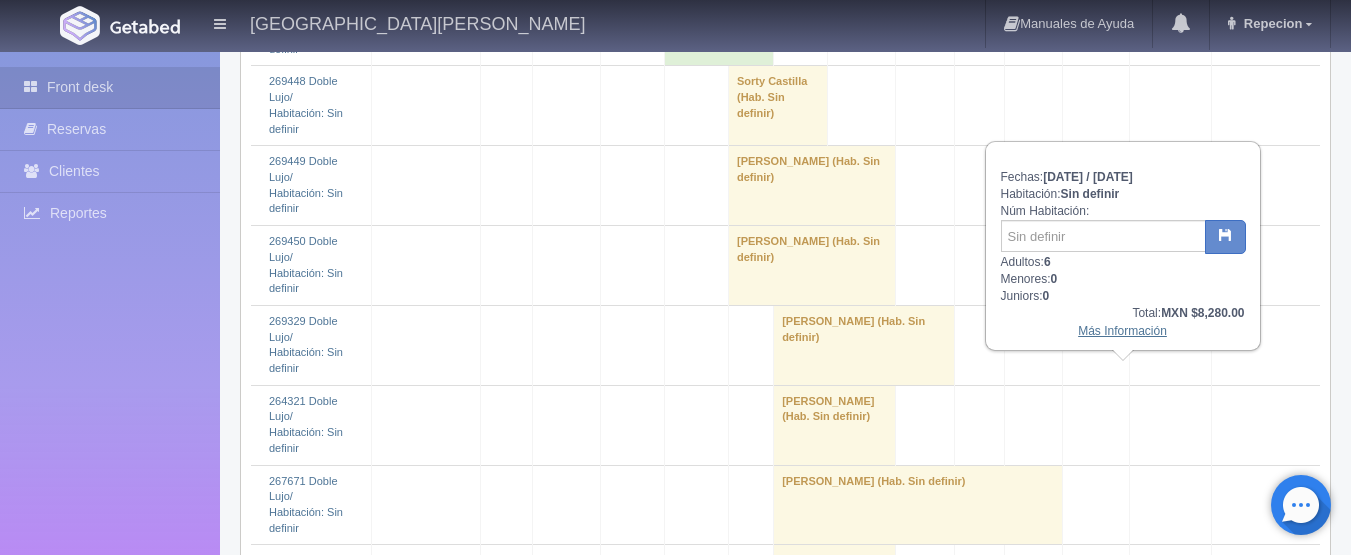 click on "Más Información" at bounding box center [1122, 331] 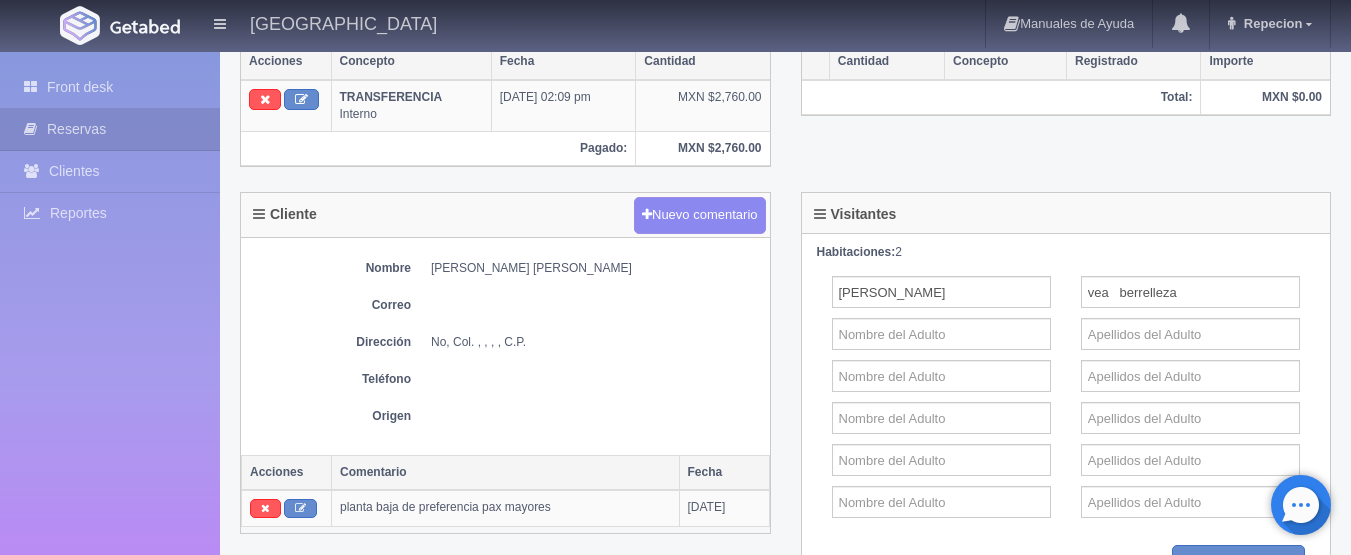 scroll, scrollTop: 800, scrollLeft: 0, axis: vertical 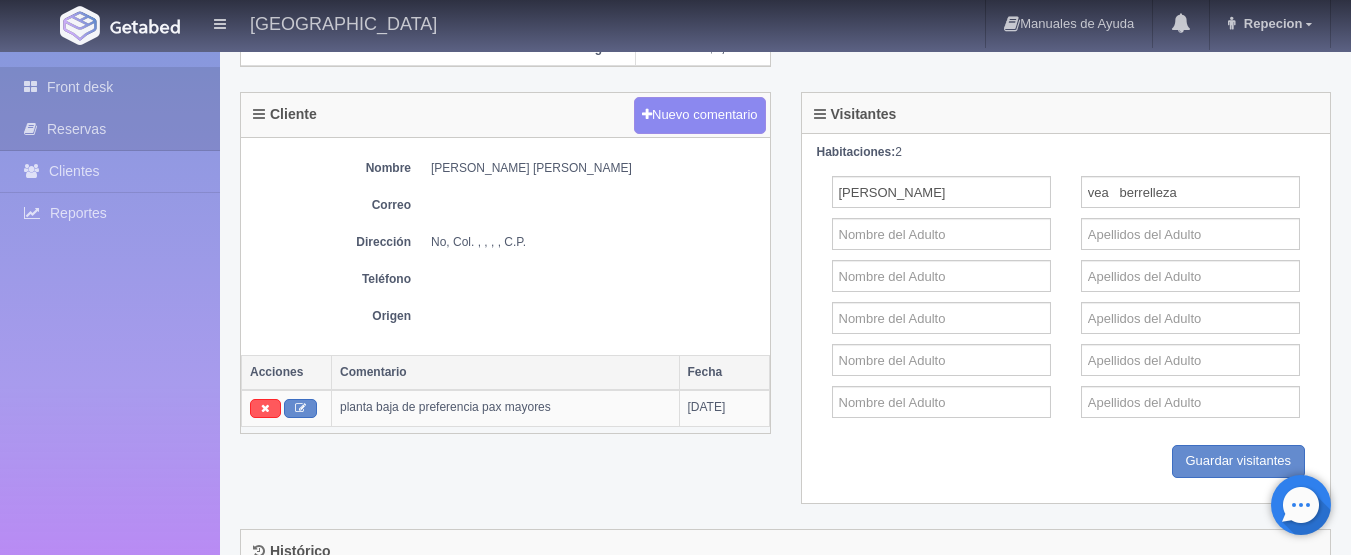 click on "Front desk" at bounding box center (110, 87) 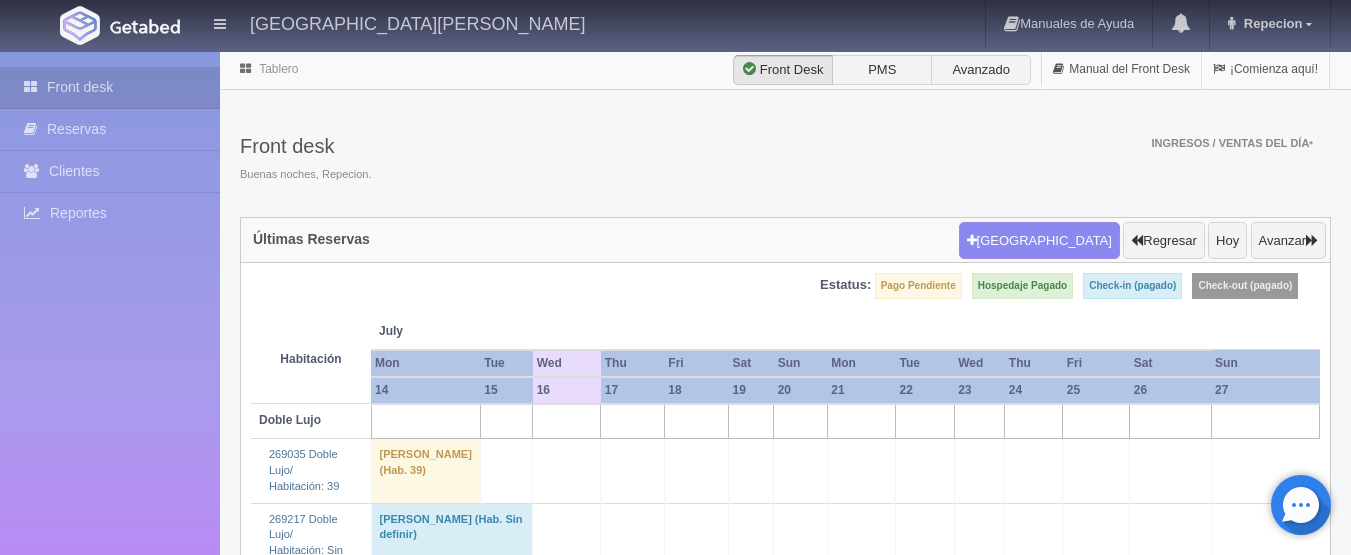 scroll, scrollTop: 0, scrollLeft: 0, axis: both 